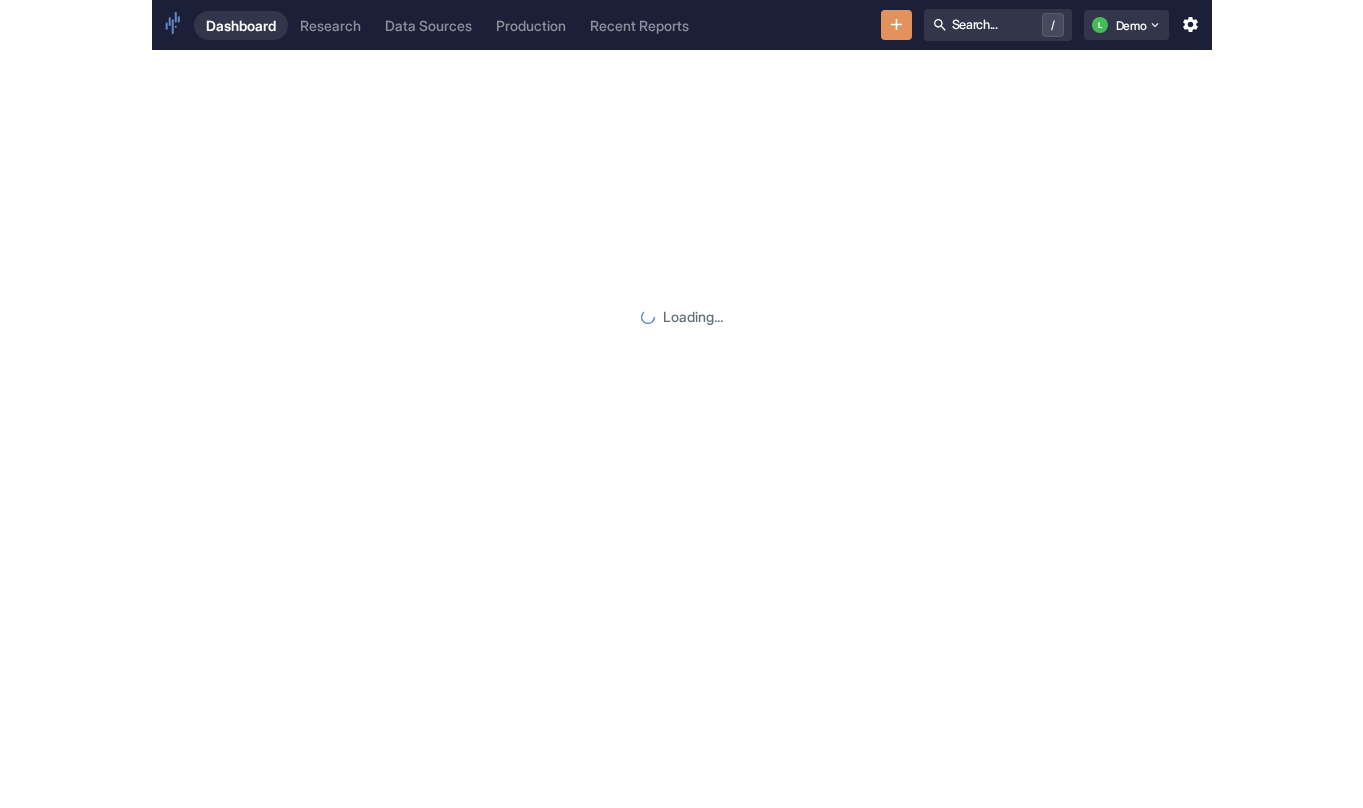 scroll, scrollTop: 0, scrollLeft: 0, axis: both 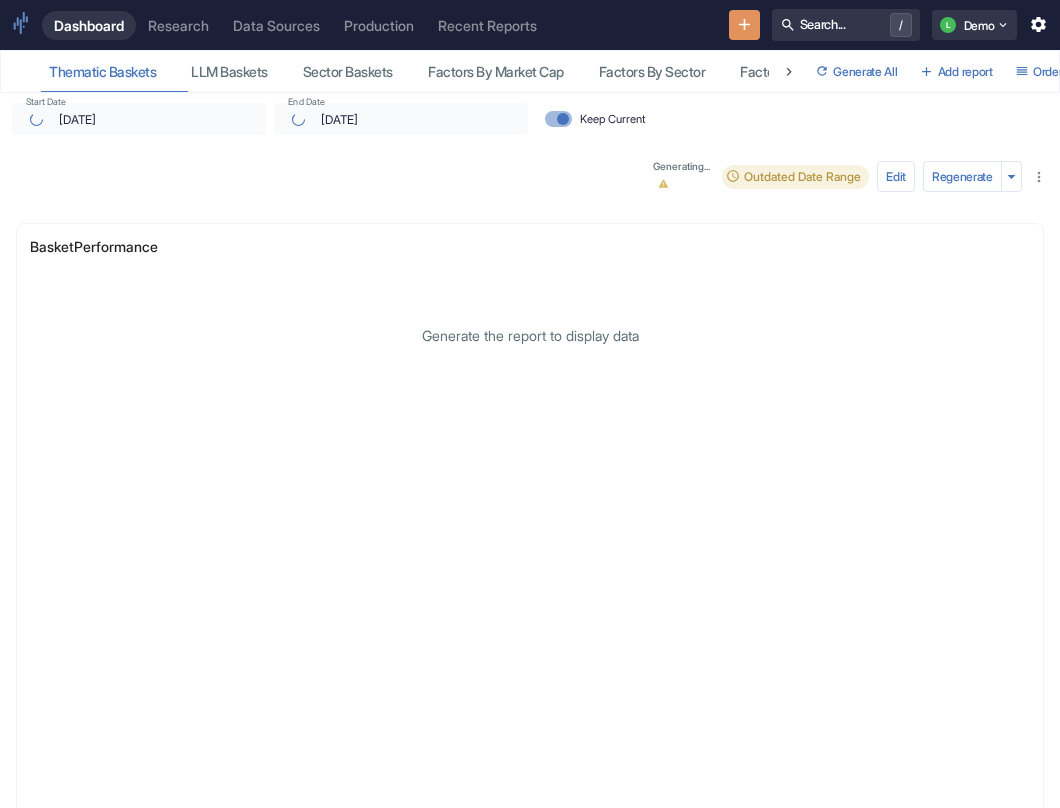 click on "Recent Reports" at bounding box center (487, 25) 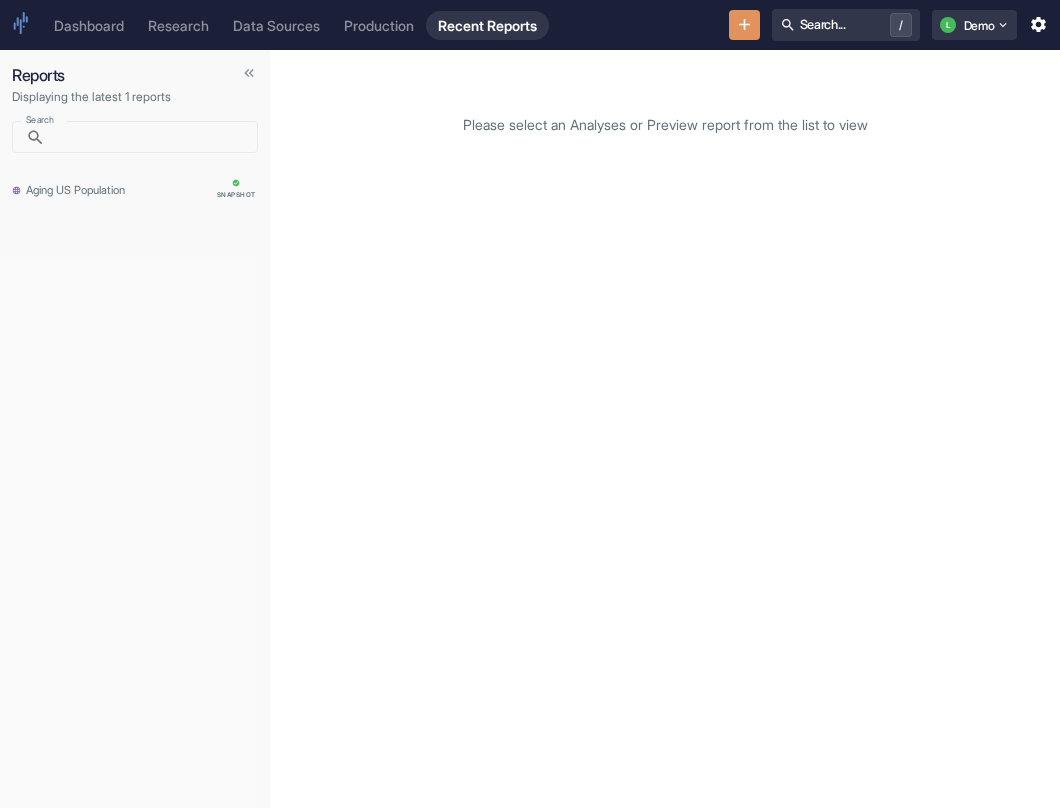 click on "Aging US Population" at bounding box center [109, 189] 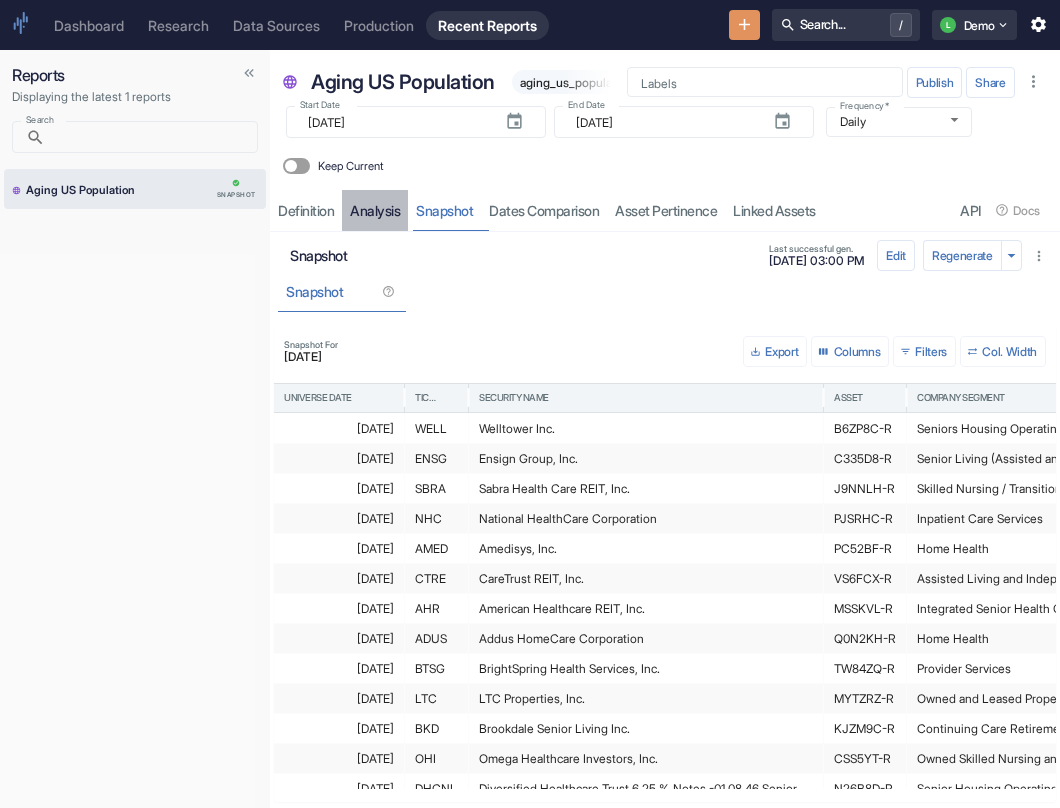 click on "analysis" at bounding box center [375, 210] 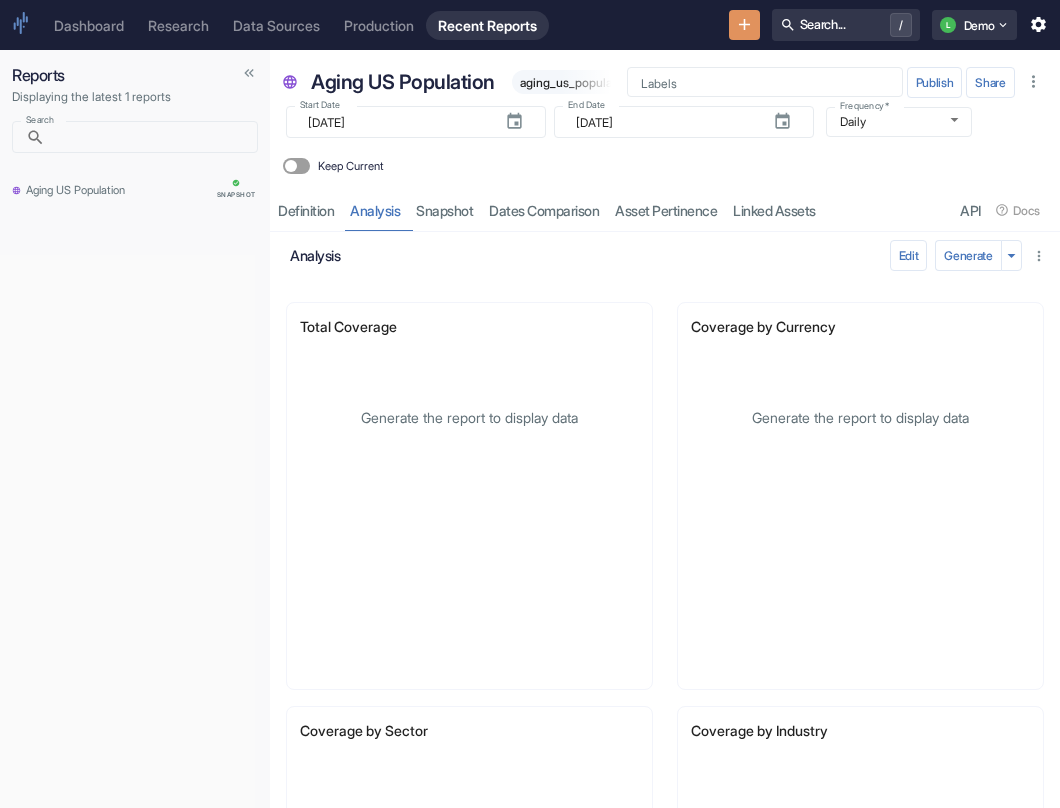click on "Research" at bounding box center (178, 25) 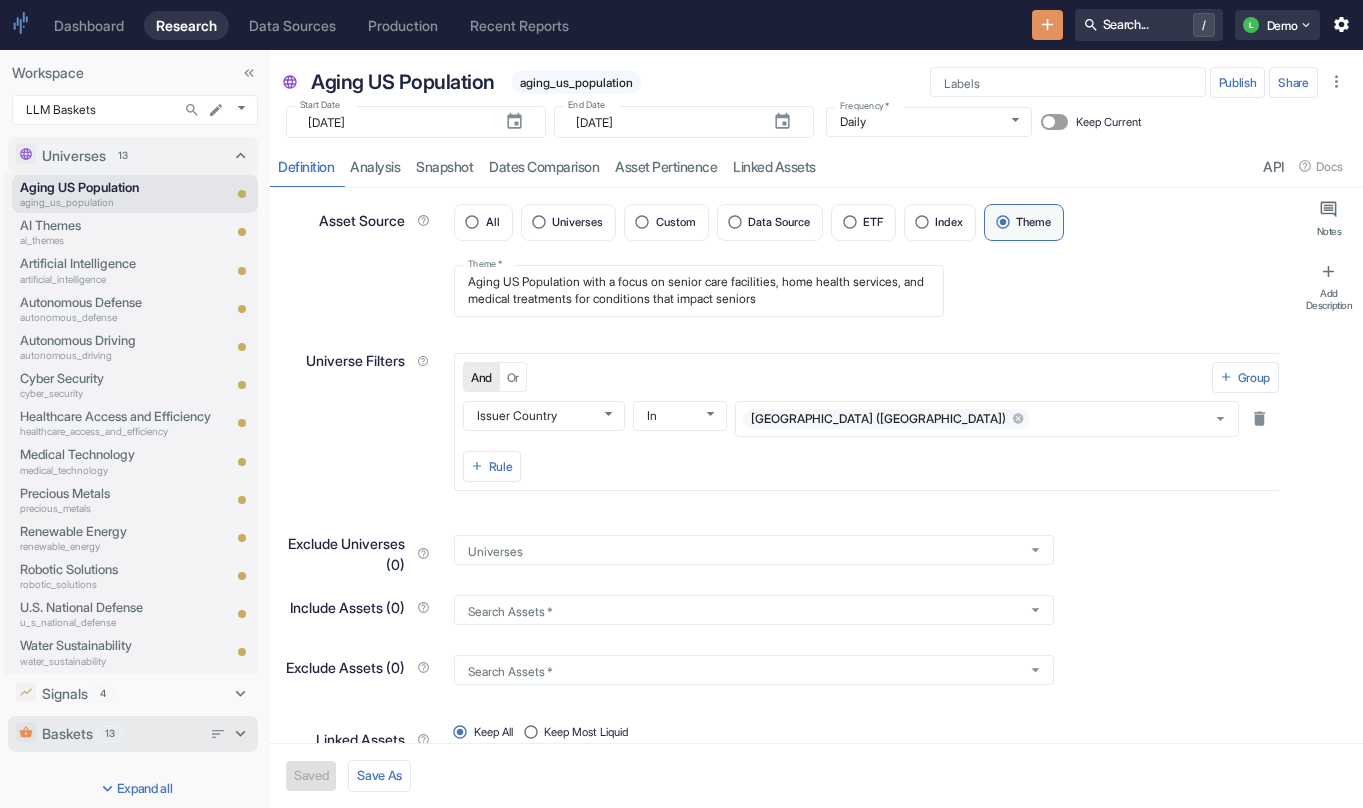 click on "Baskets" at bounding box center [67, 733] 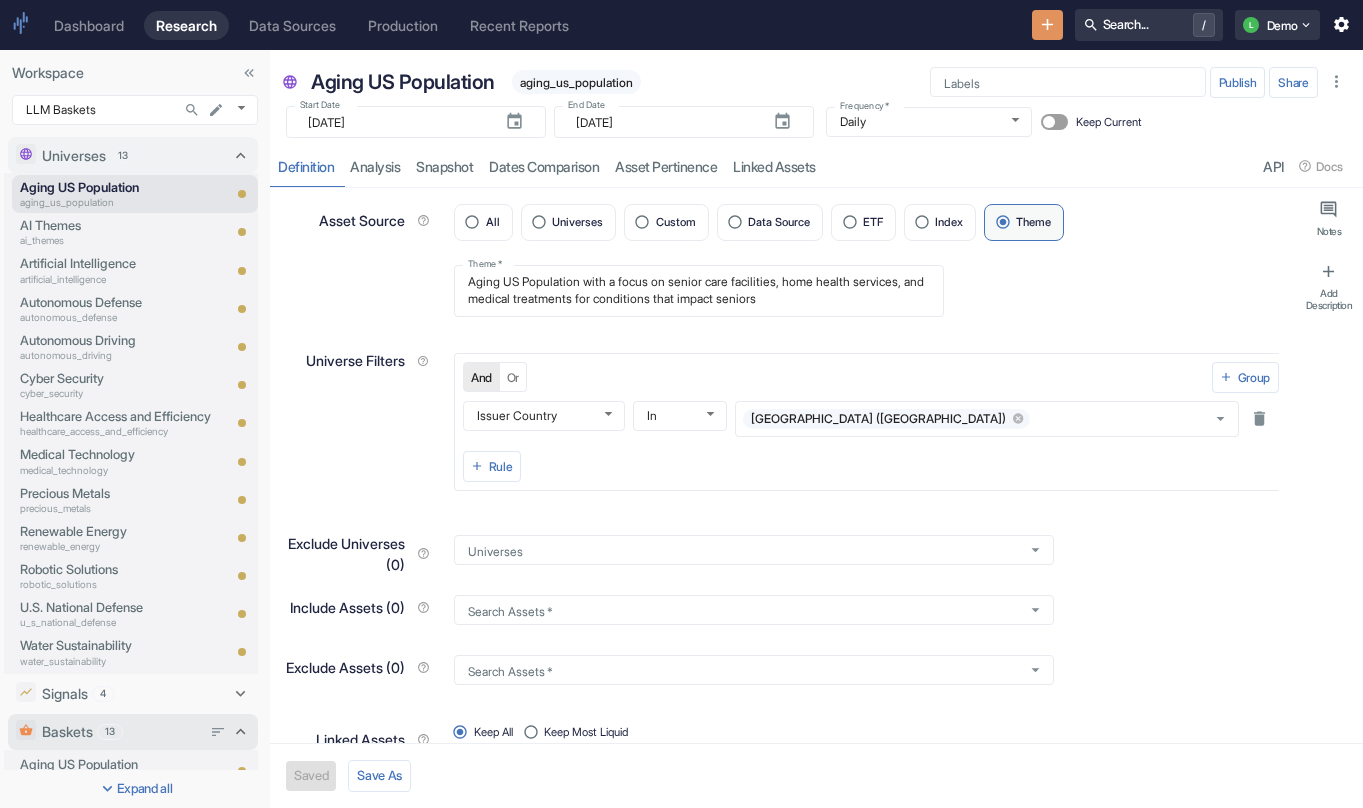 type on "x" 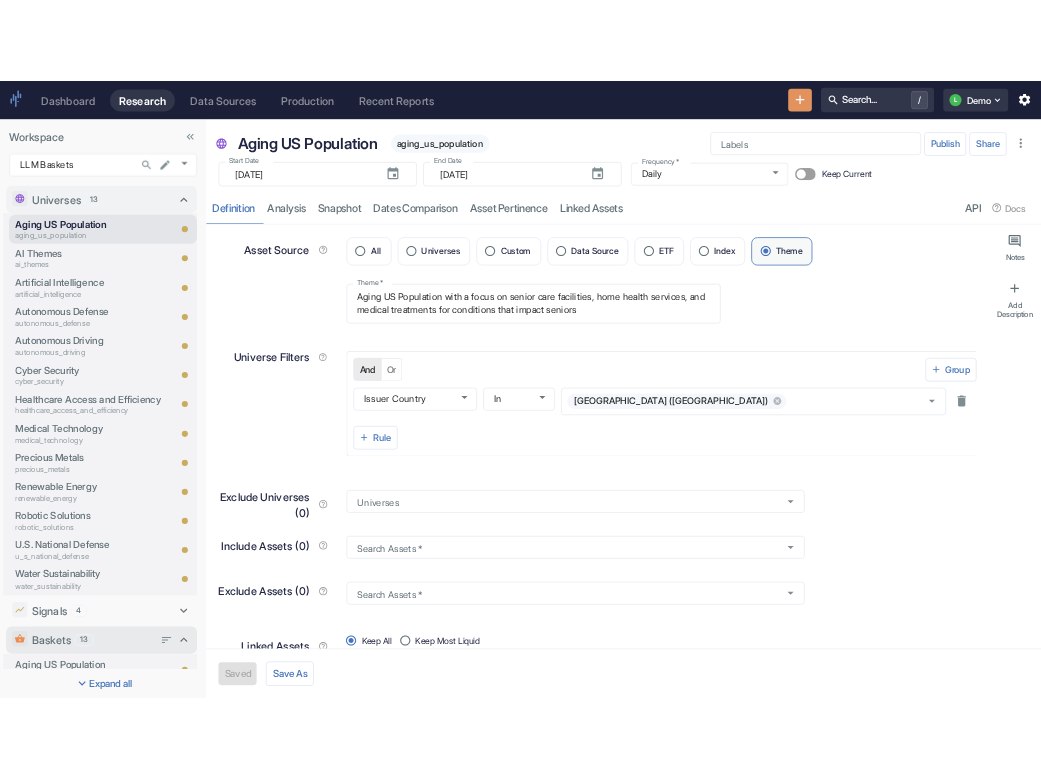 scroll, scrollTop: 482, scrollLeft: 0, axis: vertical 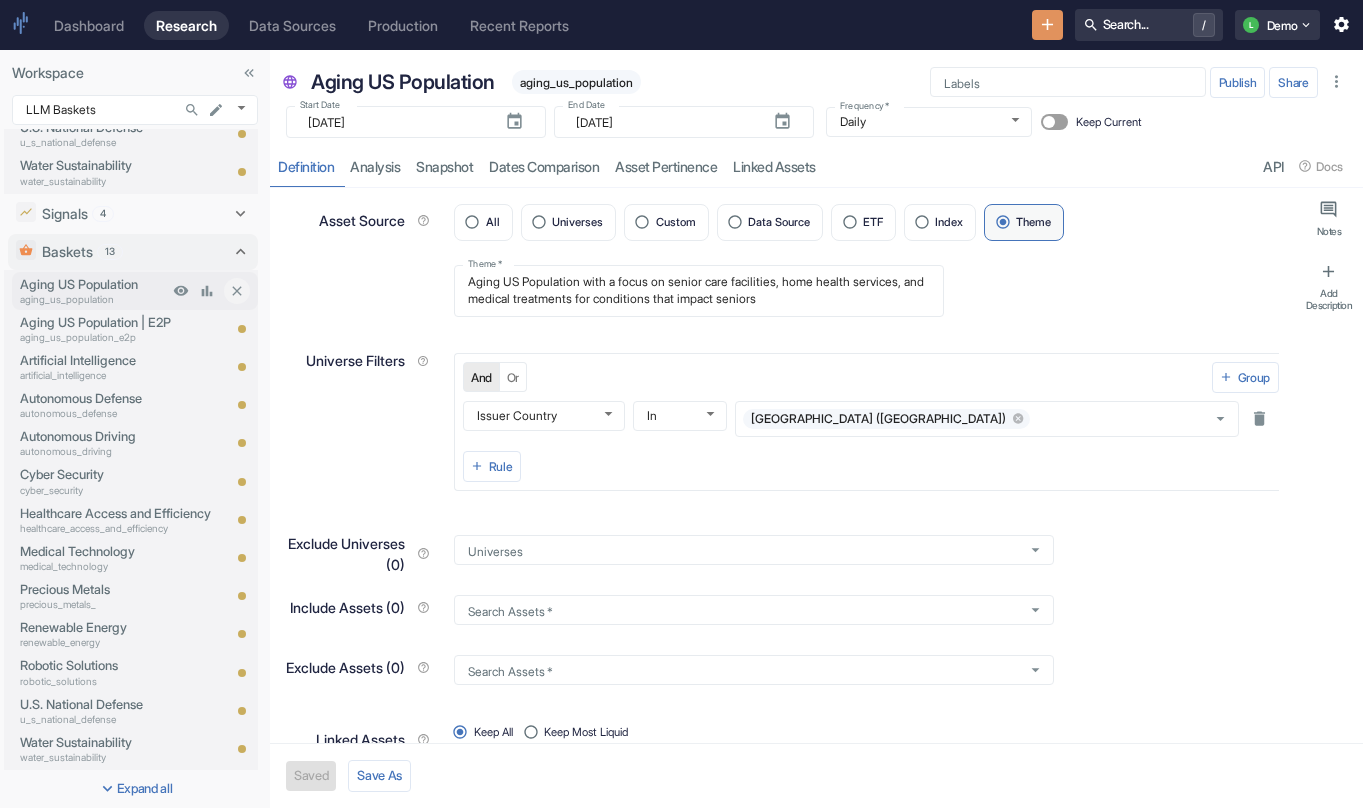 click on "aging_us_population" at bounding box center [94, 299] 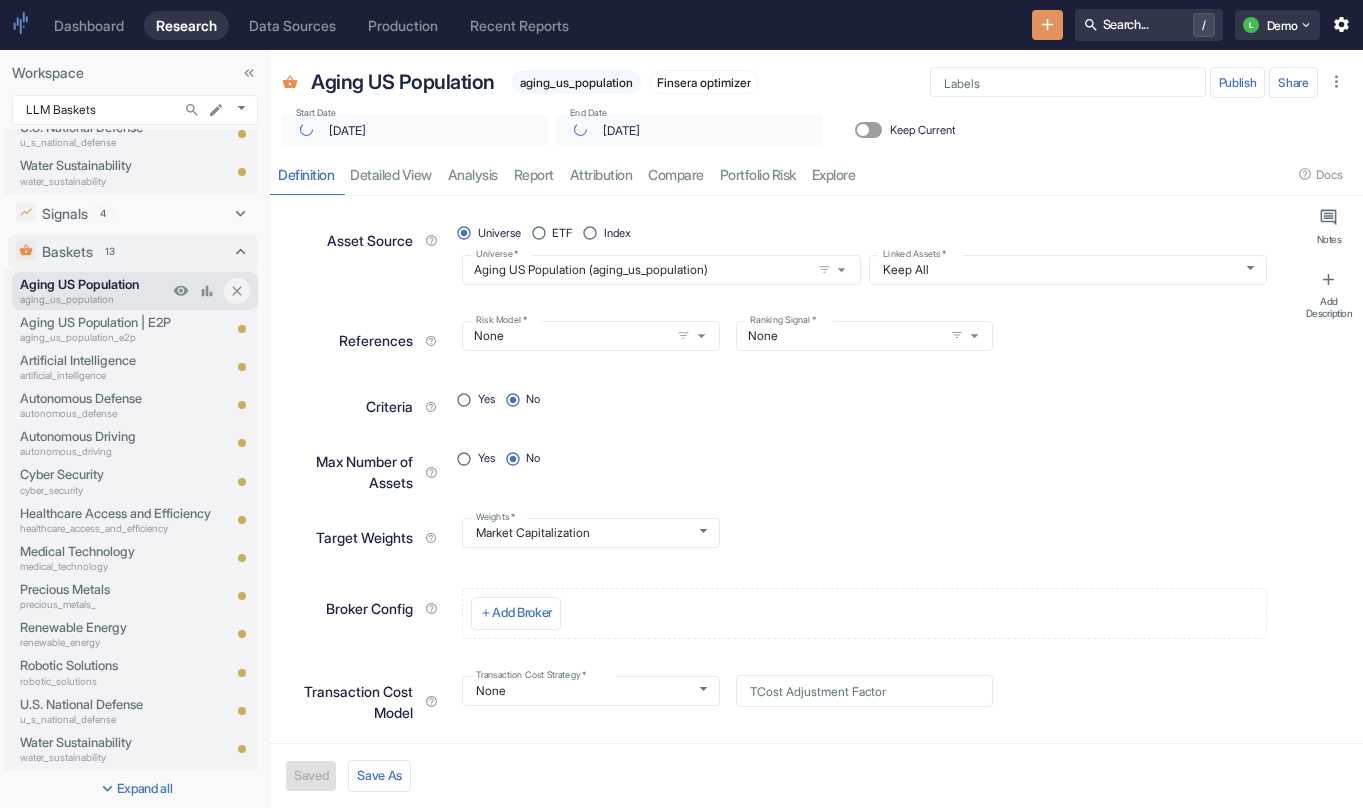 radio on "false" 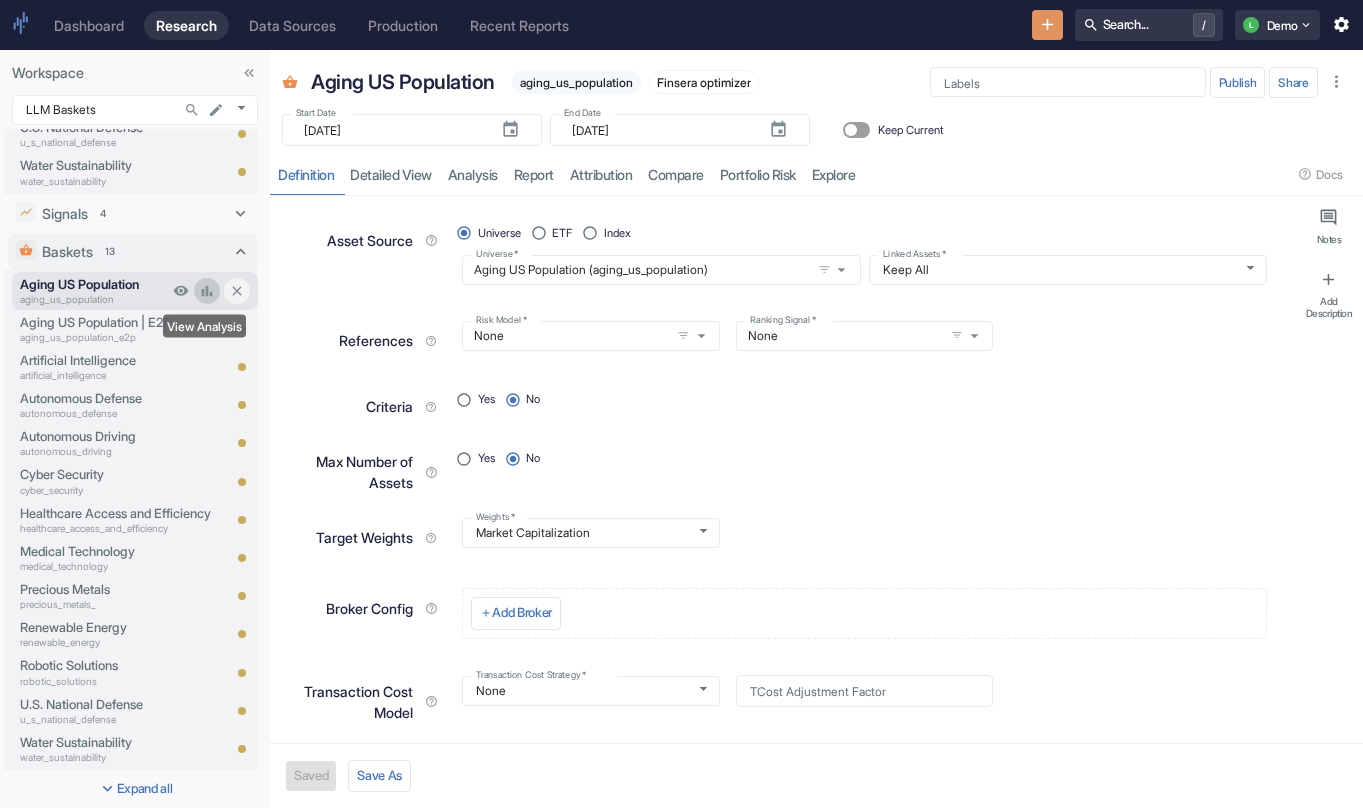 click 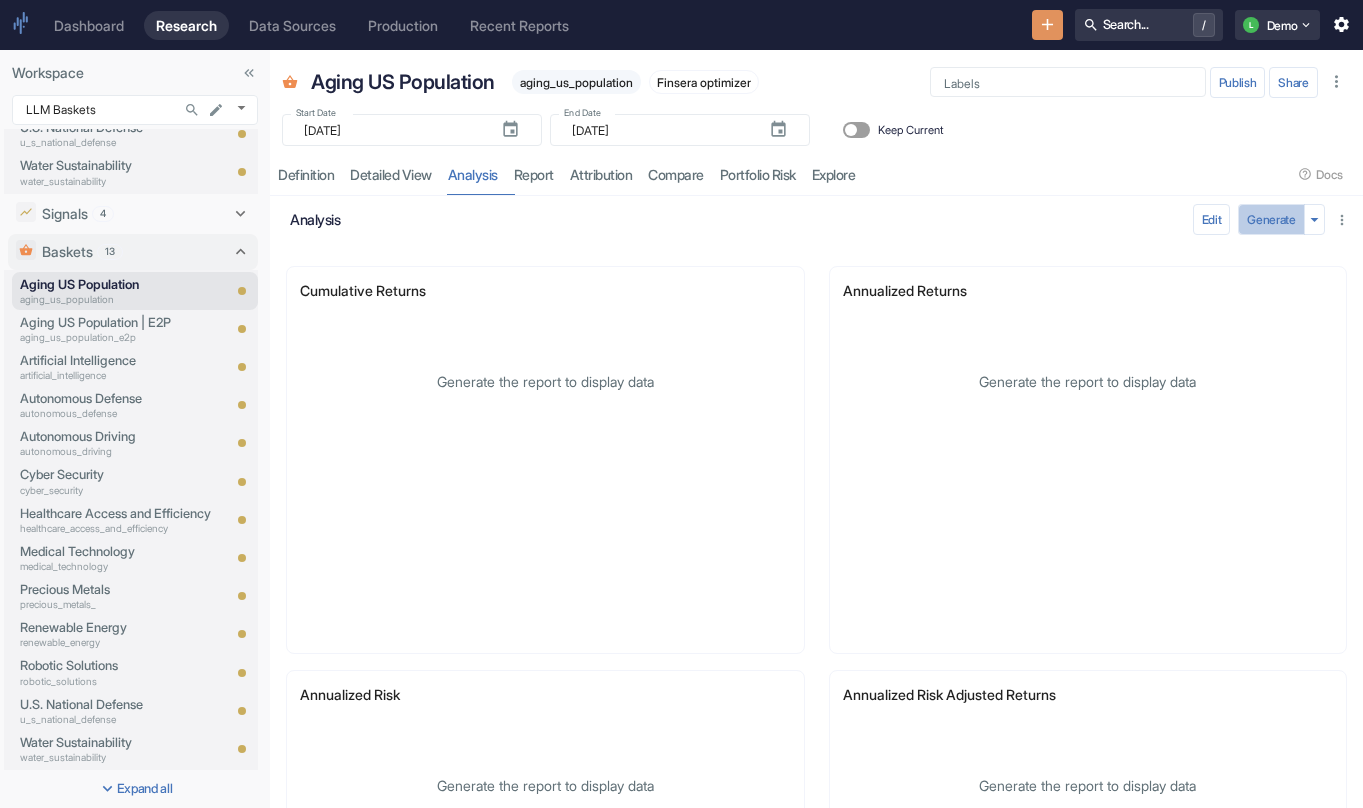 click on "Generate" at bounding box center (1271, 219) 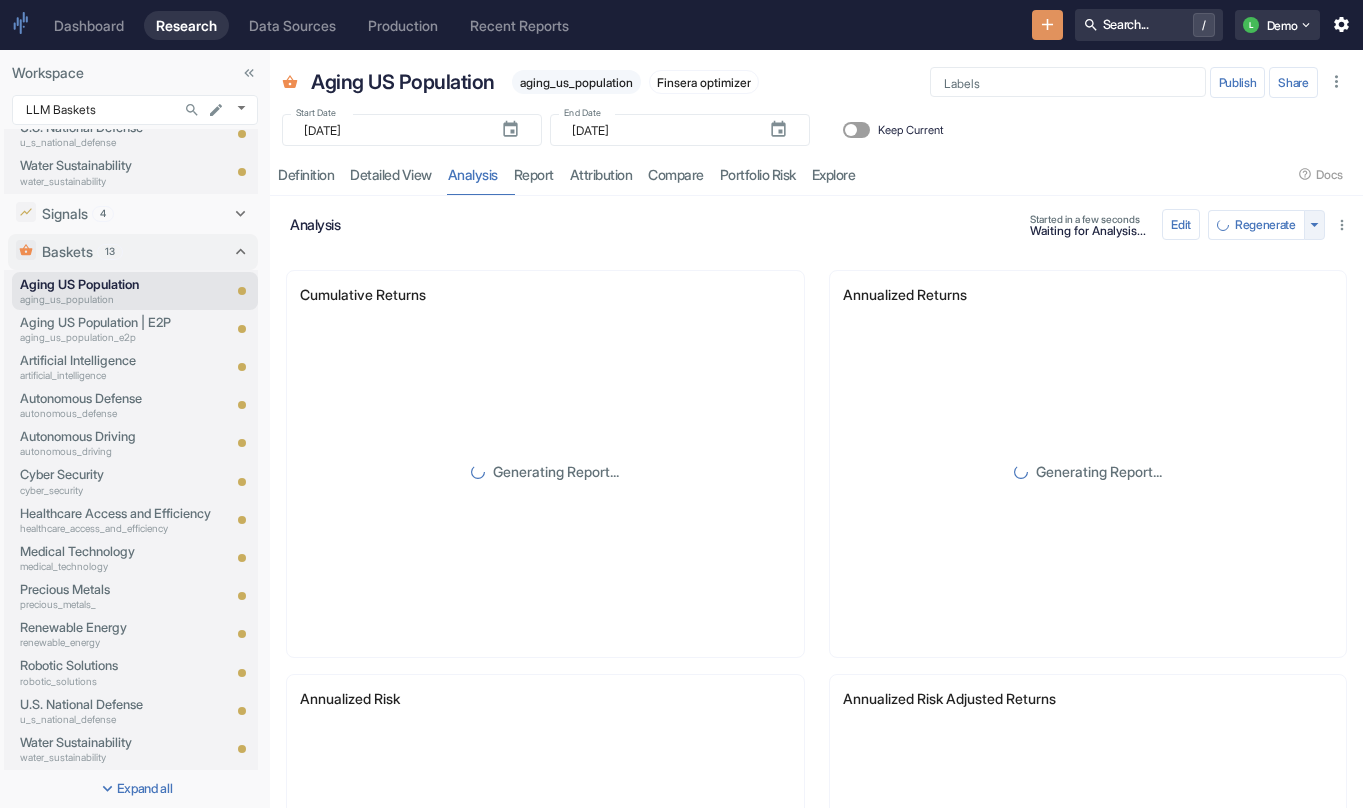 click 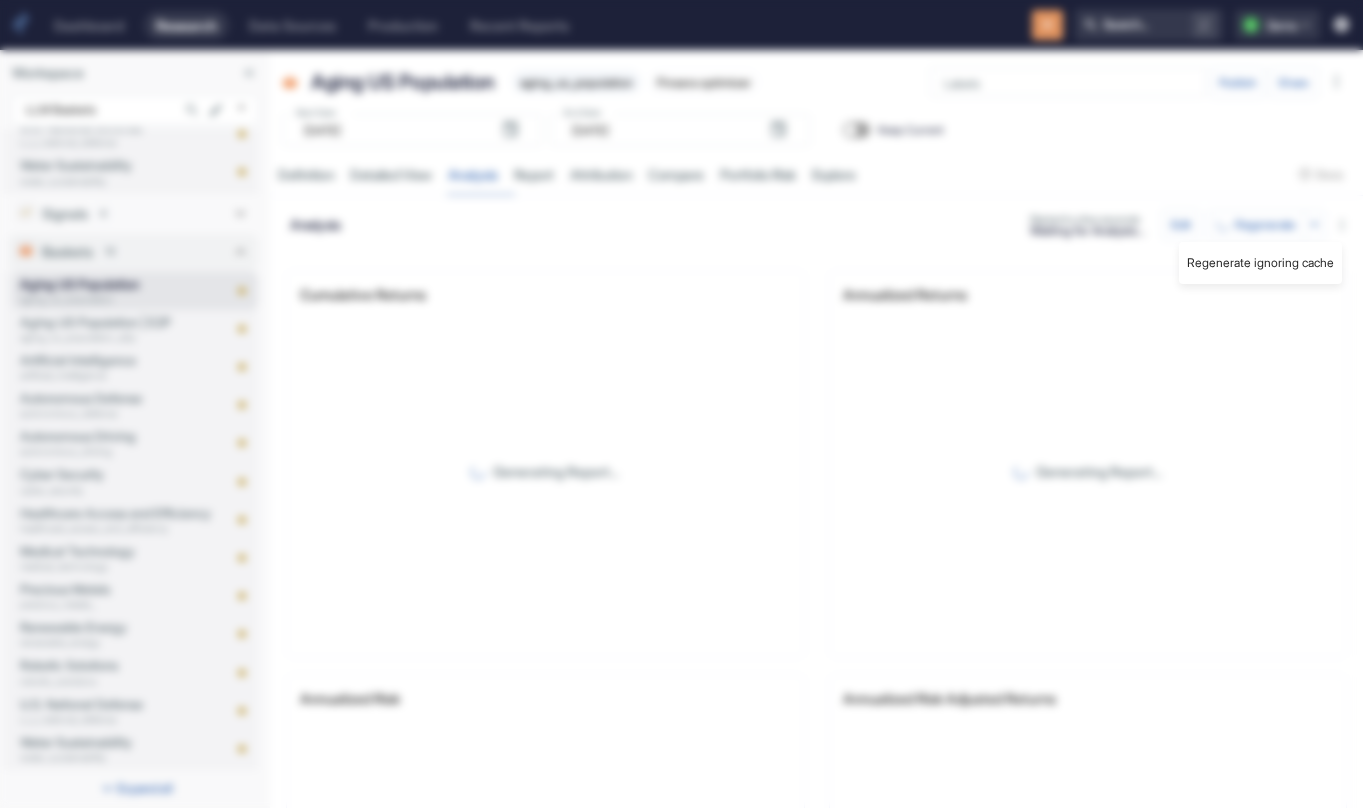 click at bounding box center (681, 404) 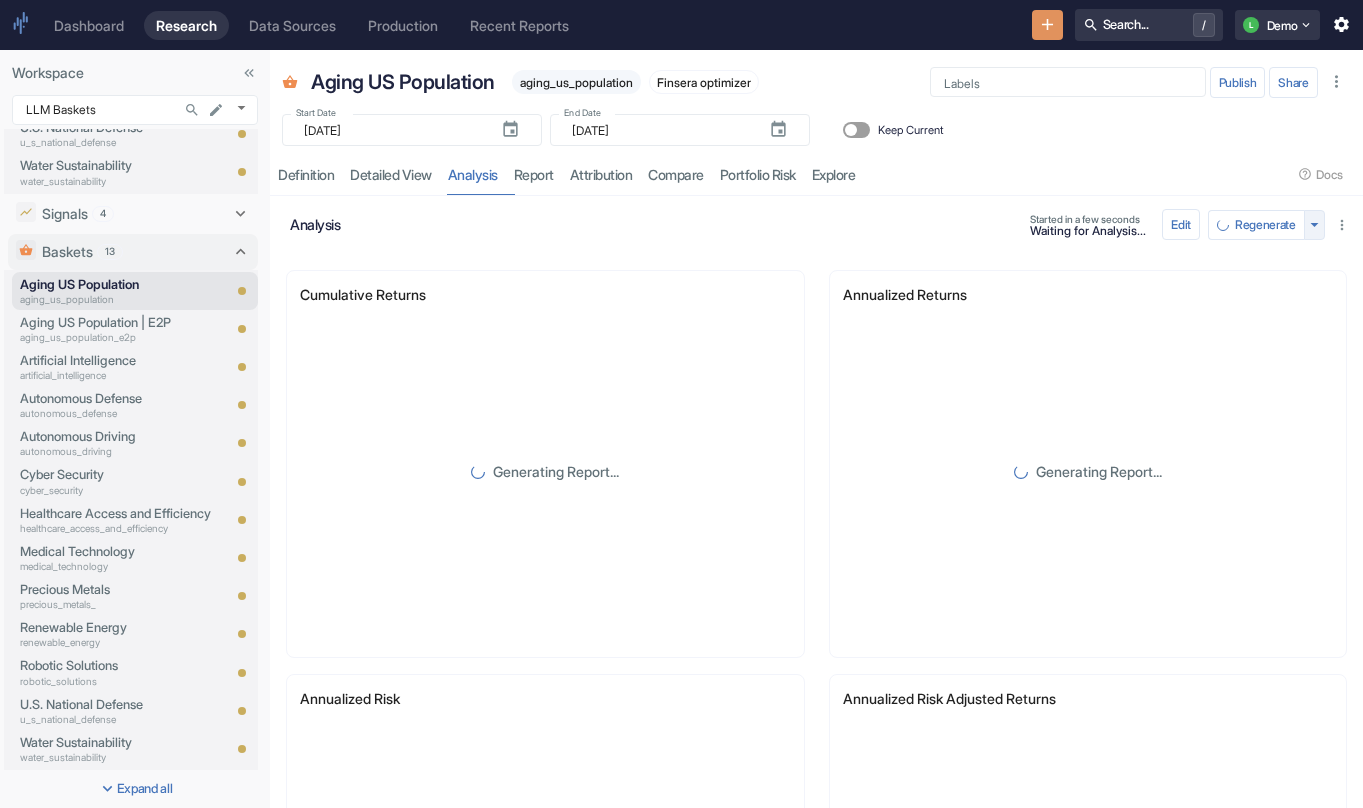 click 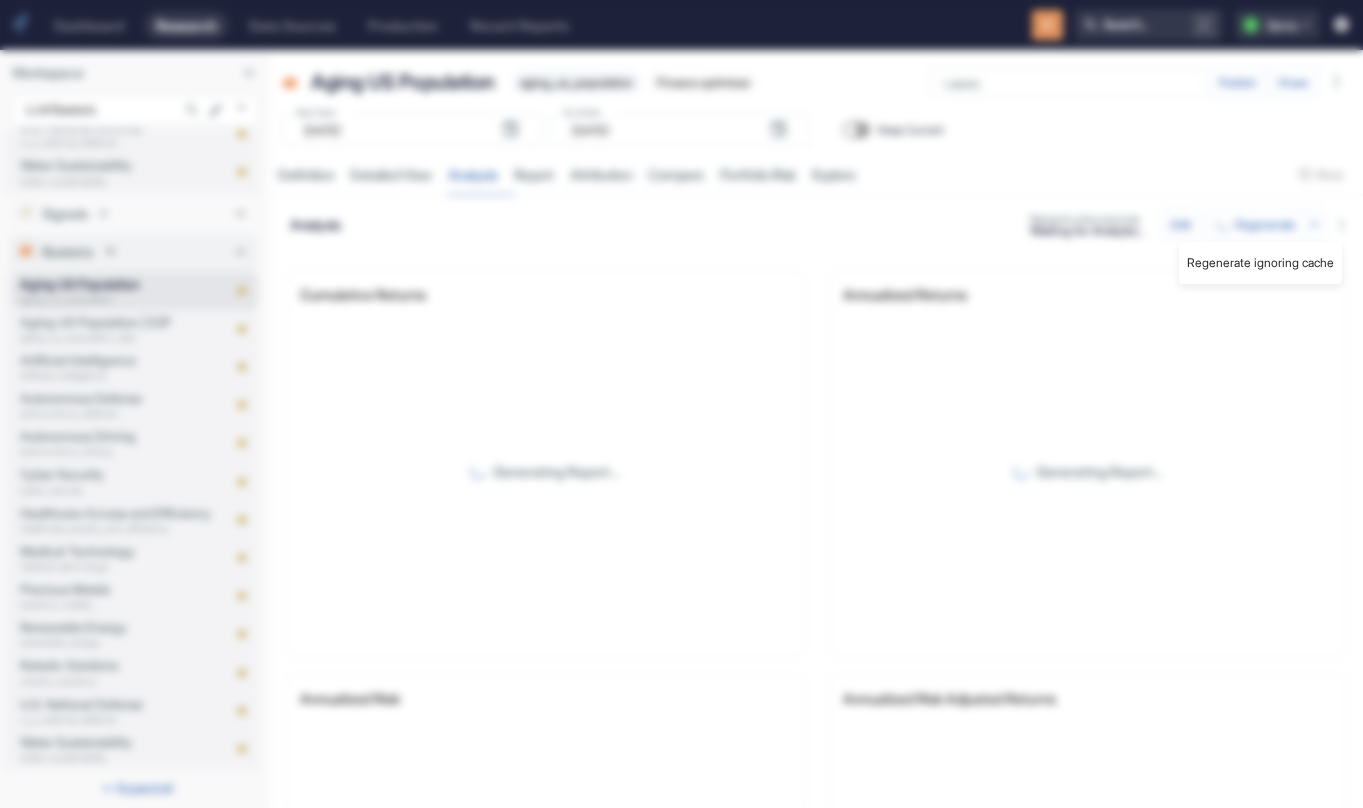 click at bounding box center [681, 404] 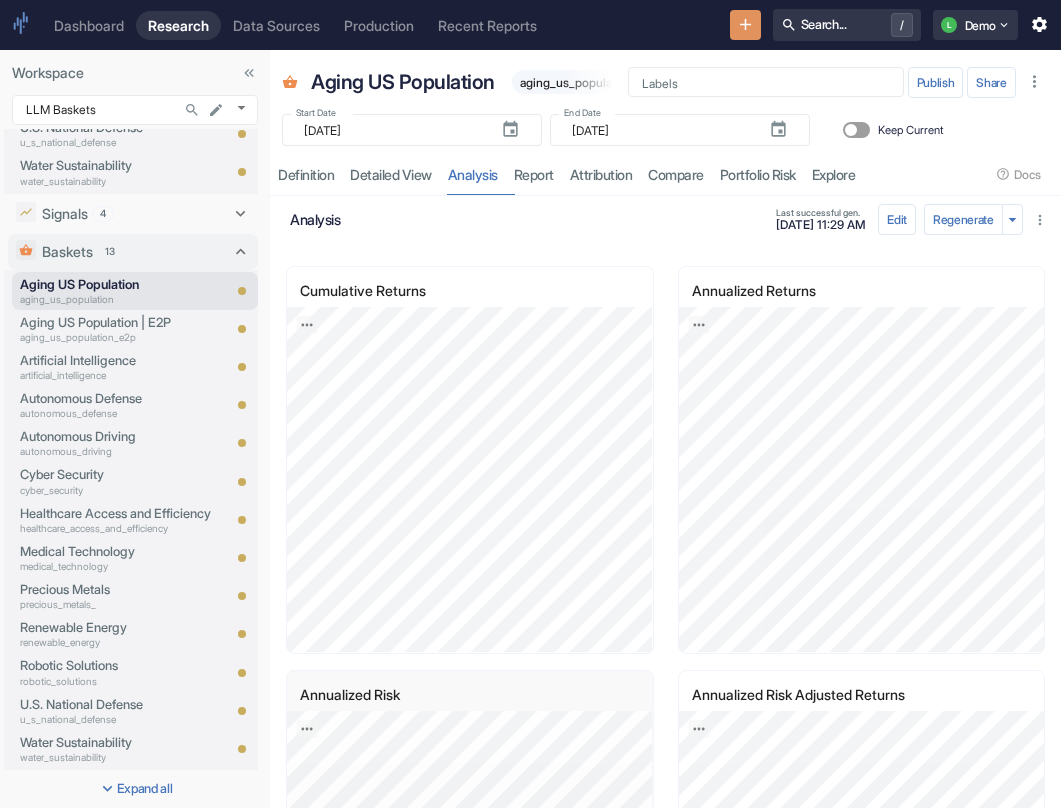 type 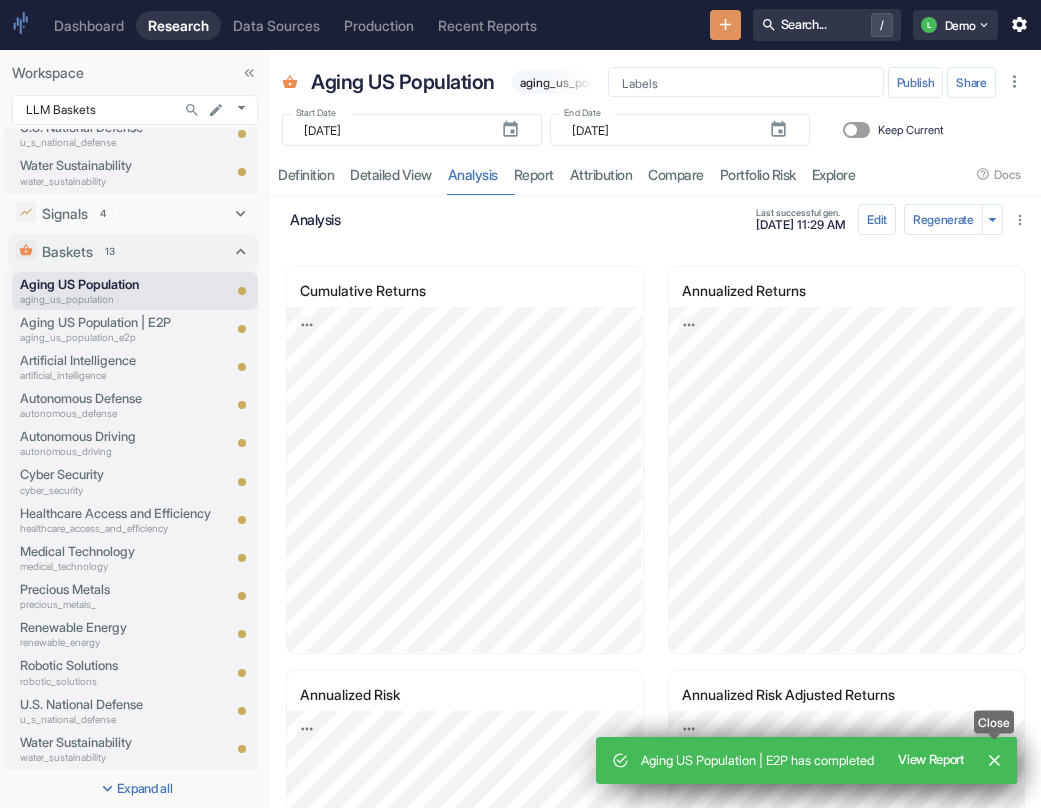 click 